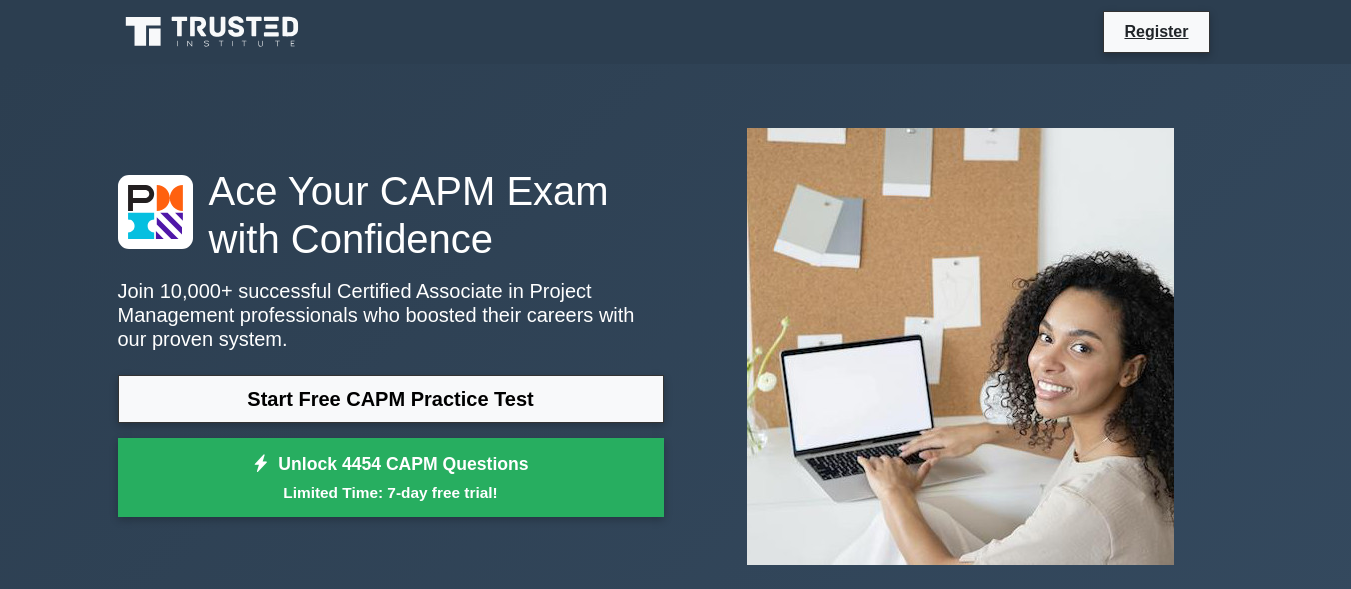 scroll, scrollTop: 0, scrollLeft: 0, axis: both 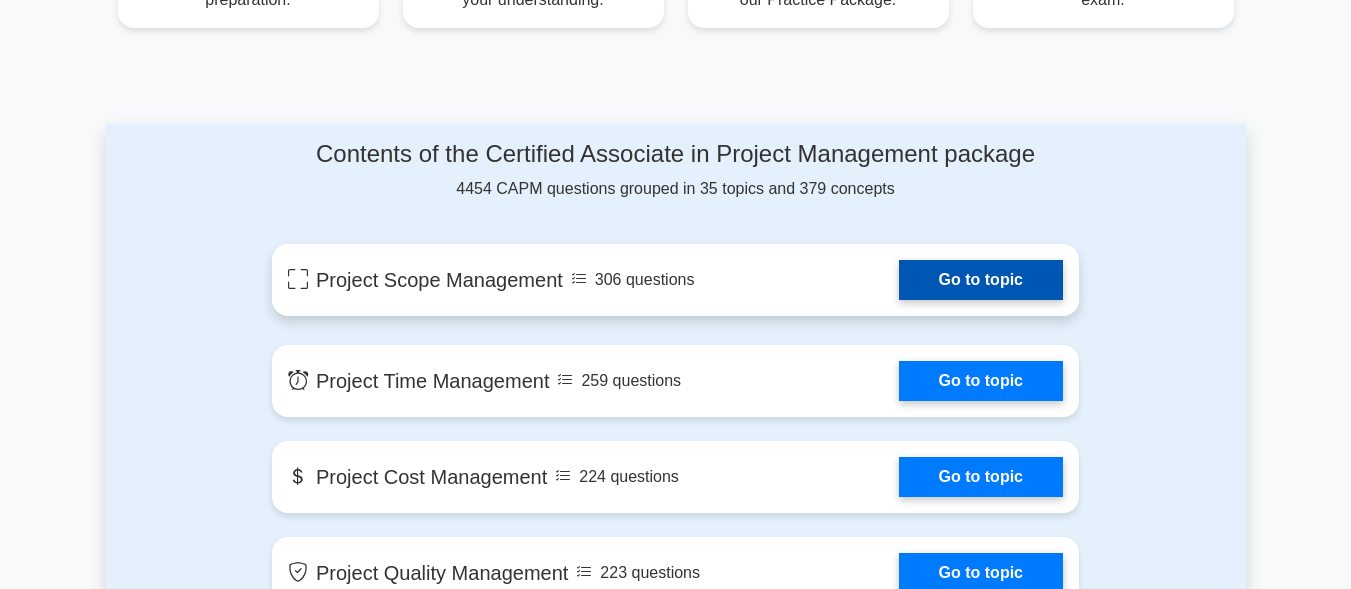 click on "Go to topic" at bounding box center [981, 280] 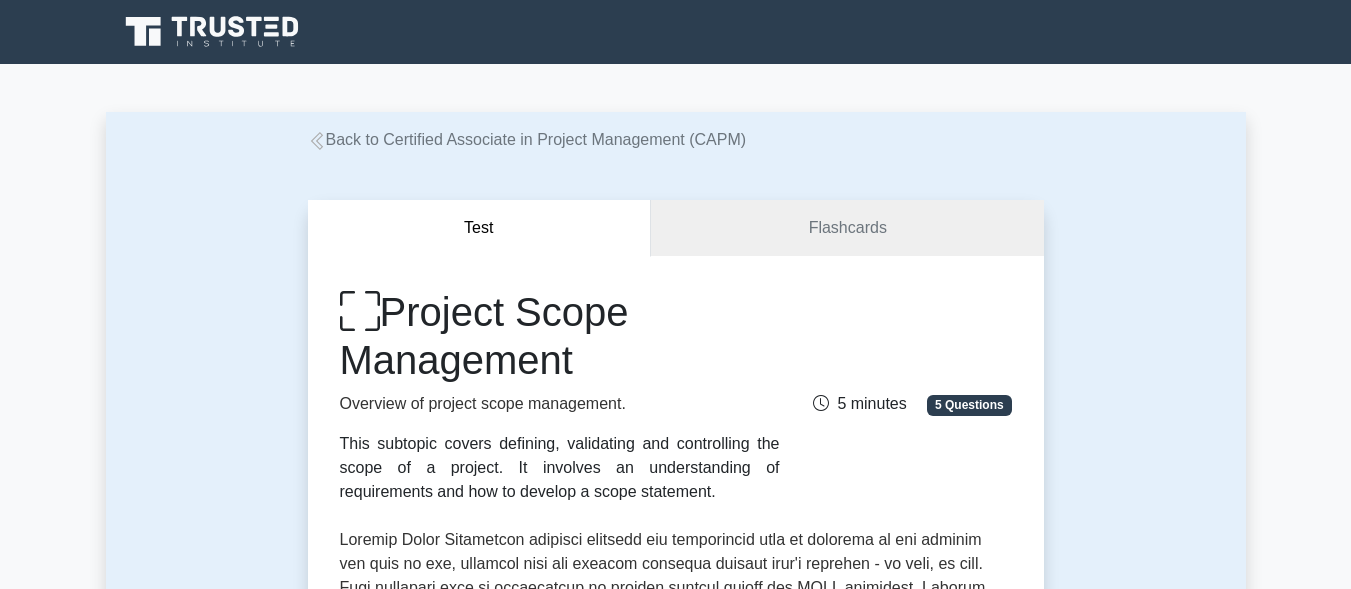 scroll, scrollTop: 0, scrollLeft: 0, axis: both 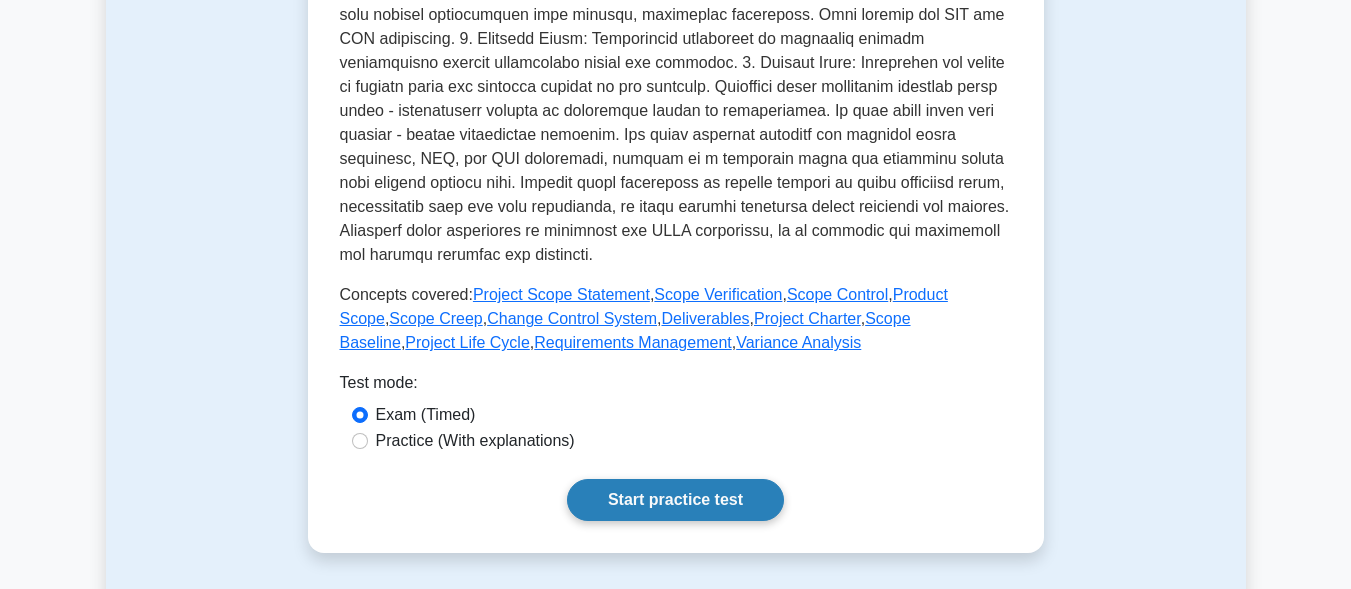 click on "Start practice test" at bounding box center [675, 500] 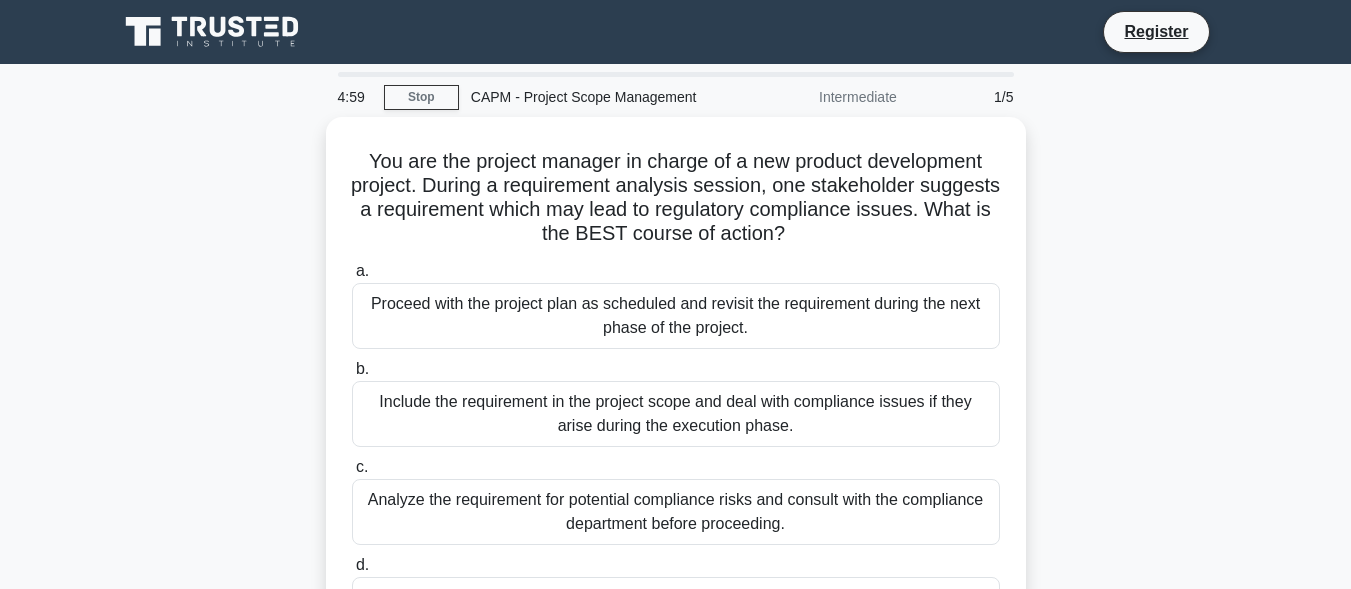 scroll, scrollTop: 0, scrollLeft: 0, axis: both 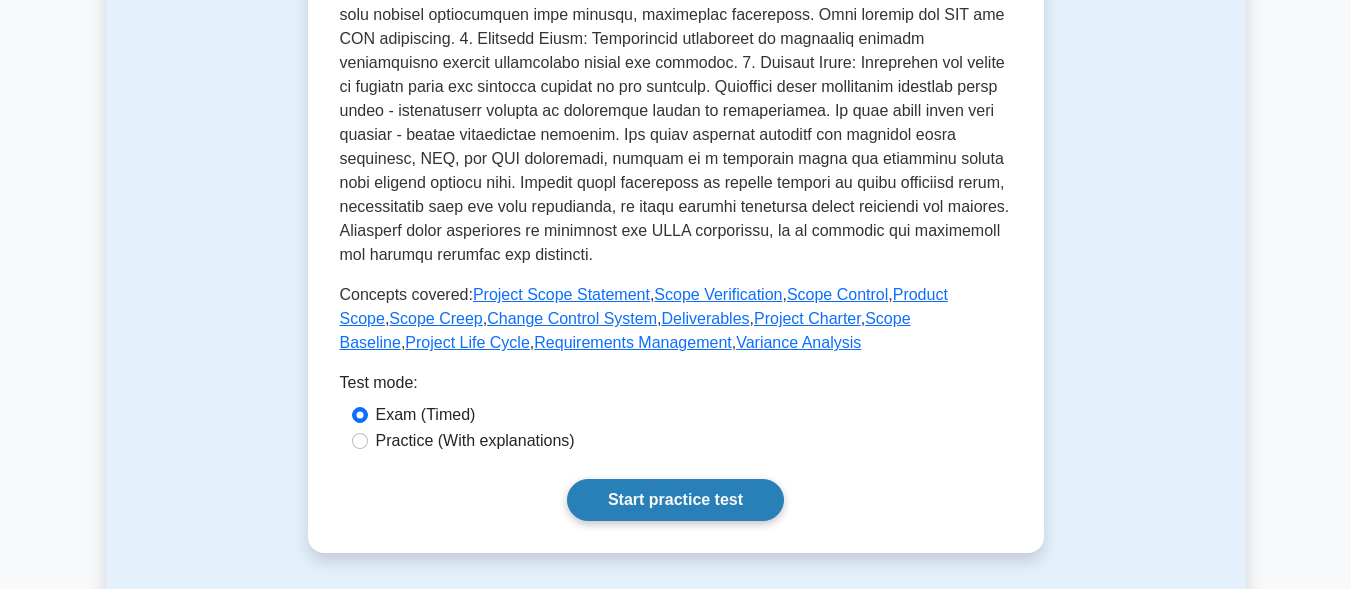 click on "Start practice test" at bounding box center [675, 500] 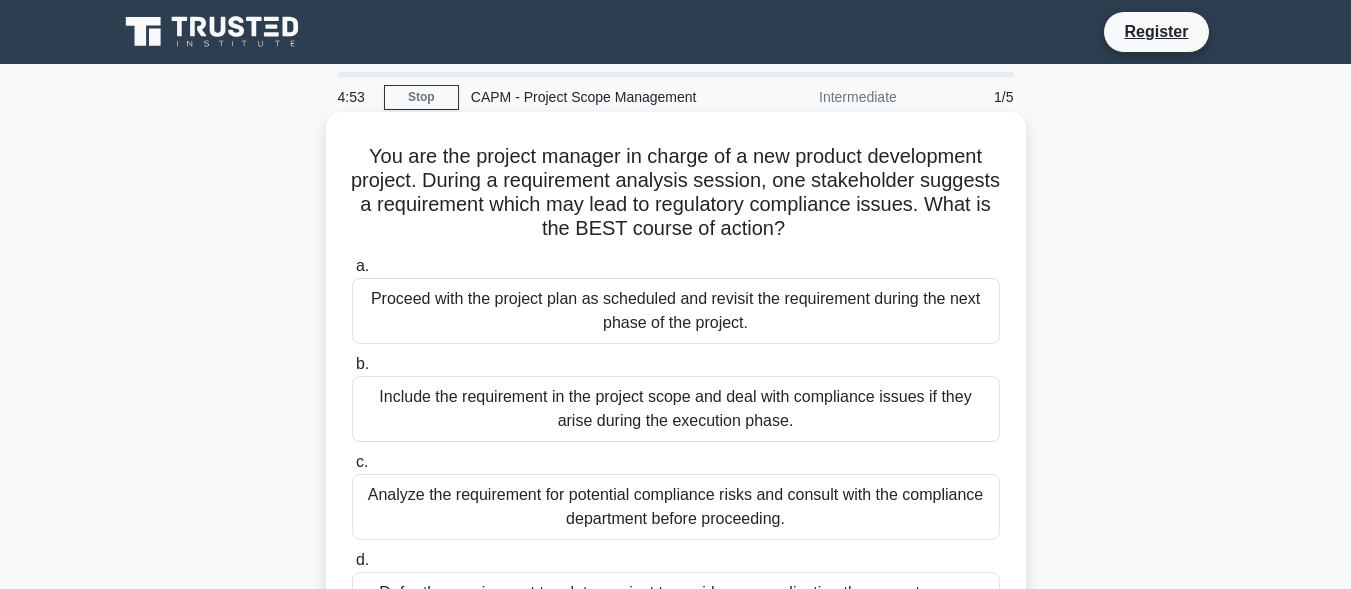 scroll, scrollTop: 0, scrollLeft: 0, axis: both 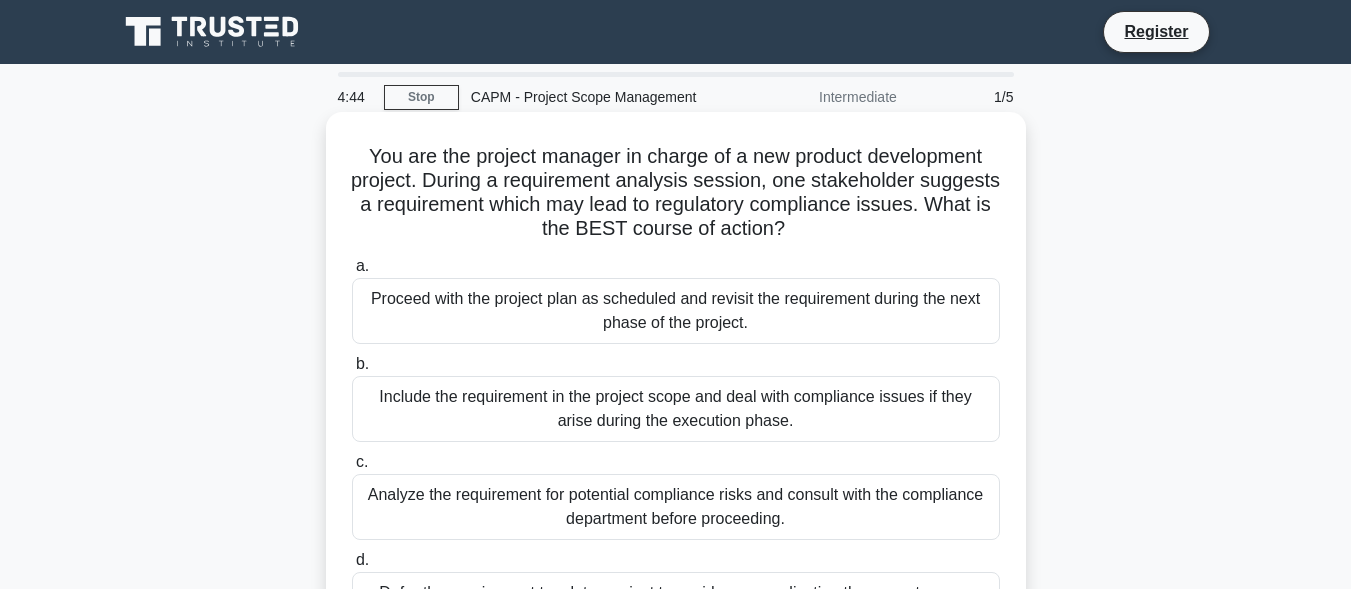 click on "Analyze the requirement for potential compliance risks and consult with the compliance department before proceeding." at bounding box center (676, 507) 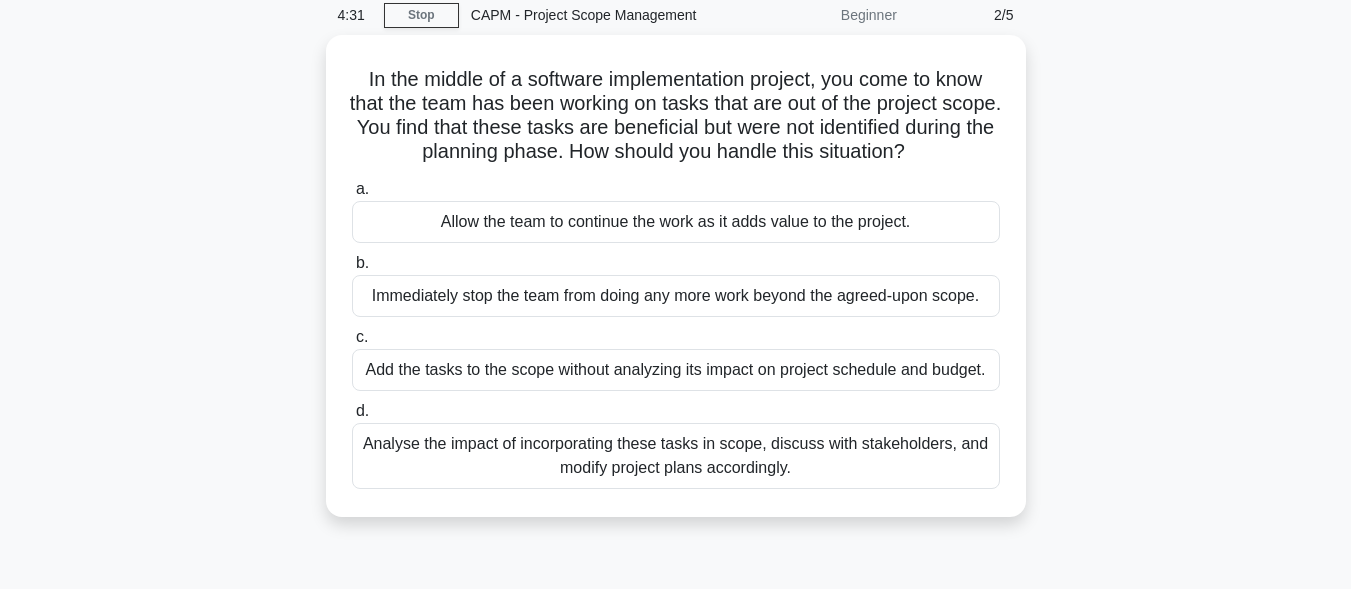 scroll, scrollTop: 80, scrollLeft: 0, axis: vertical 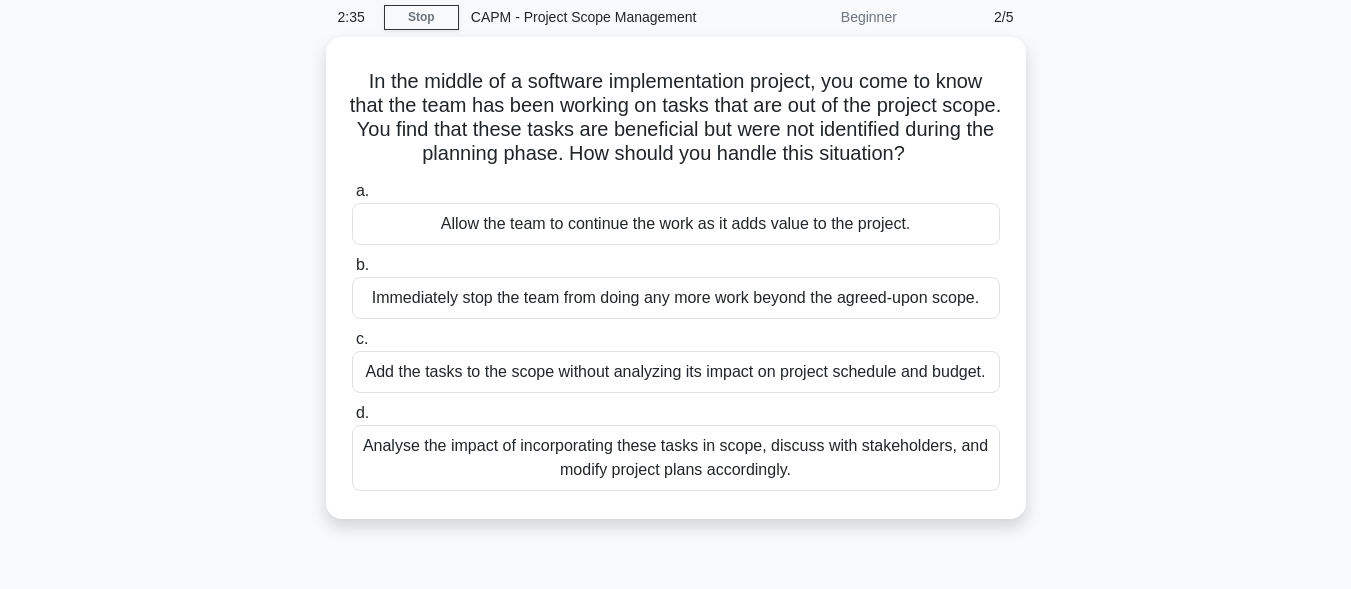 click on "In the middle of a software implementation project, you come to know that the team has been working on tasks that are out of the project scope. You find that these tasks are beneficial but were not identified during the planning phase. How should you handle this situation?
.spinner_0XTQ{transform-origin:center;animation:spinner_y6GP .75s linear infinite}@keyframes spinner_y6GP{100%{transform:rotate(360deg)}}
a.
b." at bounding box center [676, 290] 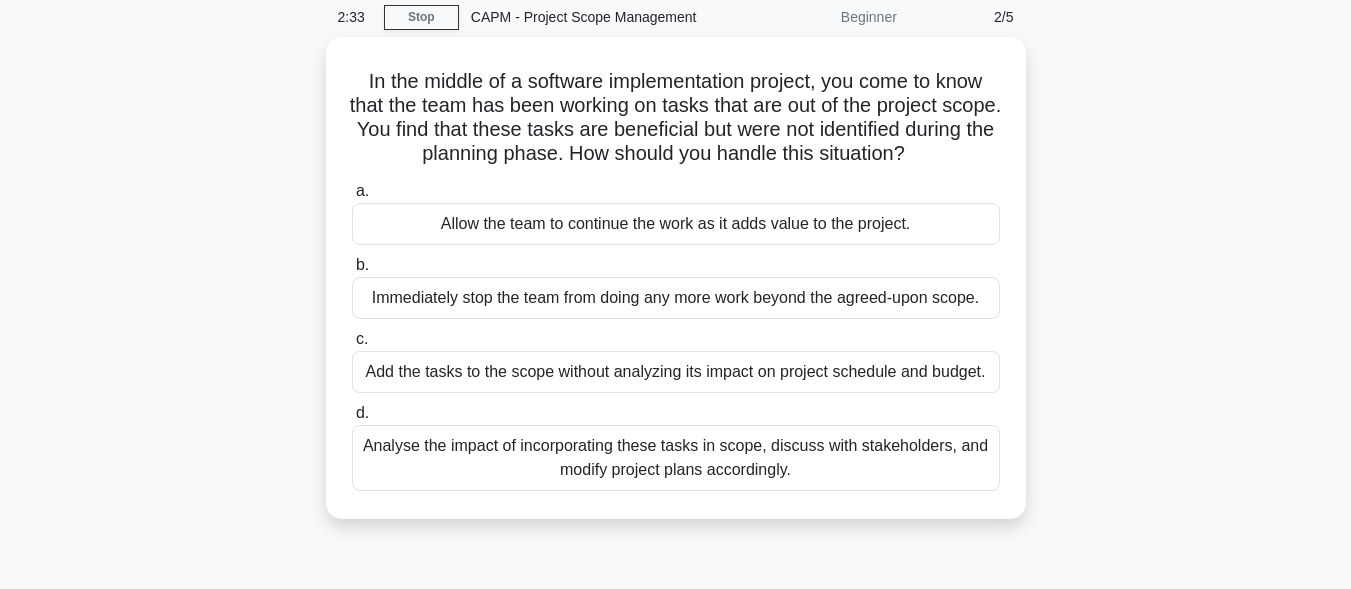 click on "In the middle of a software implementation project, you come to know that the team has been working on tasks that are out of the project scope. You find that these tasks are beneficial but were not identified during the planning phase. How should you handle this situation?
.spinner_0XTQ{transform-origin:center;animation:spinner_y6GP .75s linear infinite}@keyframes spinner_y6GP{100%{transform:rotate(360deg)}}
a.
b." at bounding box center [676, 290] 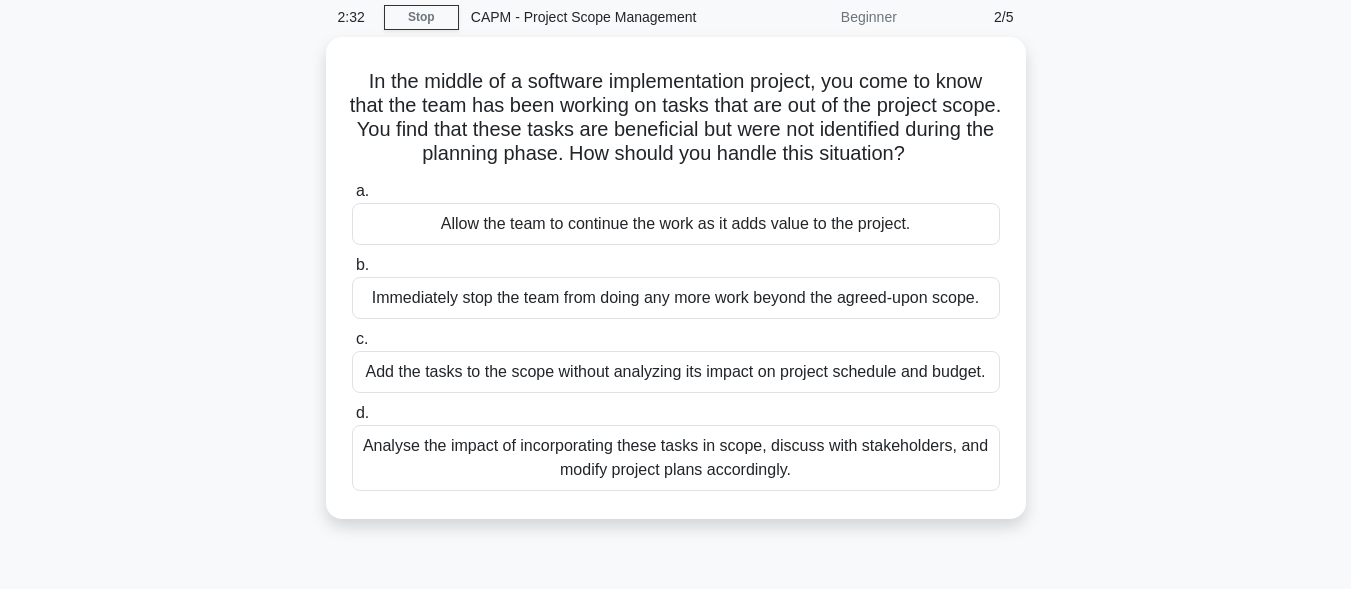 click on "In the middle of a software implementation project, you come to know that the team has been working on tasks that are out of the project scope. You find that these tasks are beneficial but were not identified during the planning phase. How should you handle this situation?
.spinner_0XTQ{transform-origin:center;animation:spinner_y6GP .75s linear infinite}@keyframes spinner_y6GP{100%{transform:rotate(360deg)}}
a.
b." at bounding box center [676, 290] 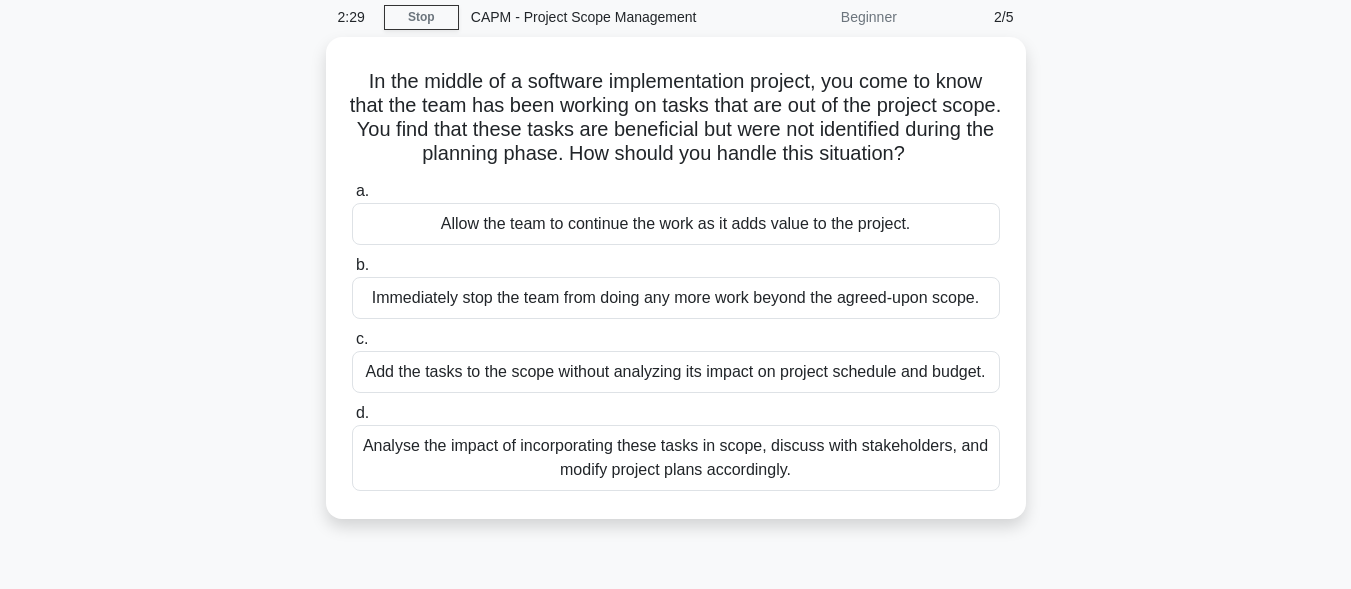 click on "In the middle of a software implementation project, you come to know that the team has been working on tasks that are out of the project scope. You find that these tasks are beneficial but were not identified during the planning phase. How should you handle this situation?
.spinner_0XTQ{transform-origin:center;animation:spinner_y6GP .75s linear infinite}@keyframes spinner_y6GP{100%{transform:rotate(360deg)}}
a.
b." at bounding box center (676, 290) 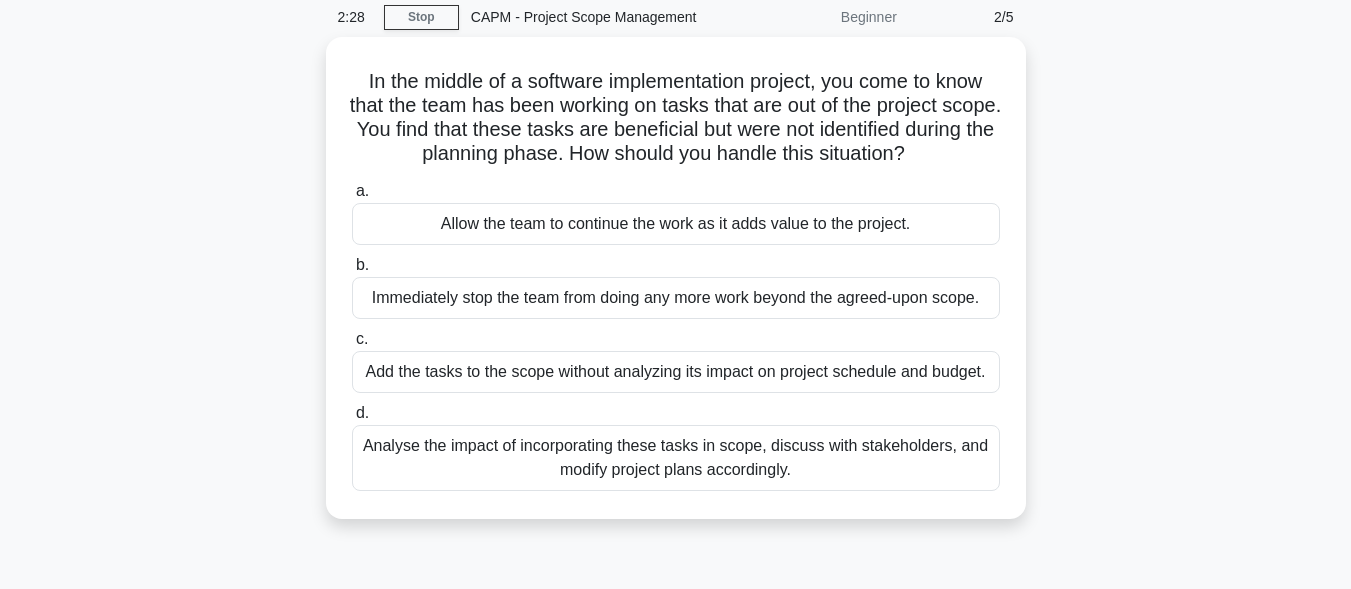 click on "In the middle of a software implementation project, you come to know that the team has been working on tasks that are out of the project scope. You find that these tasks are beneficial but were not identified during the planning phase. How should you handle this situation?
.spinner_0XTQ{transform-origin:center;animation:spinner_y6GP .75s linear infinite}@keyframes spinner_y6GP{100%{transform:rotate(360deg)}}
a.
b." at bounding box center (676, 290) 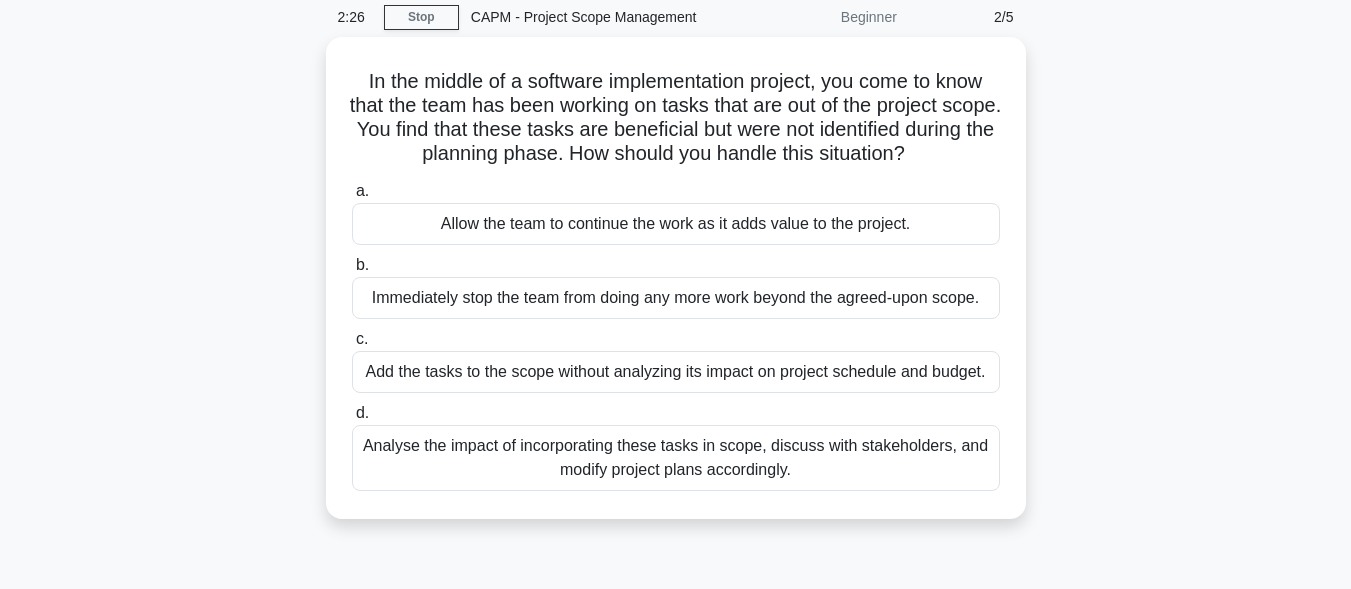 click on "In the middle of a software implementation project, you come to know that the team has been working on tasks that are out of the project scope. You find that these tasks are beneficial but were not identified during the planning phase. How should you handle this situation?
.spinner_0XTQ{transform-origin:center;animation:spinner_y6GP .75s linear infinite}@keyframes spinner_y6GP{100%{transform:rotate(360deg)}}
a.
b." at bounding box center [676, 290] 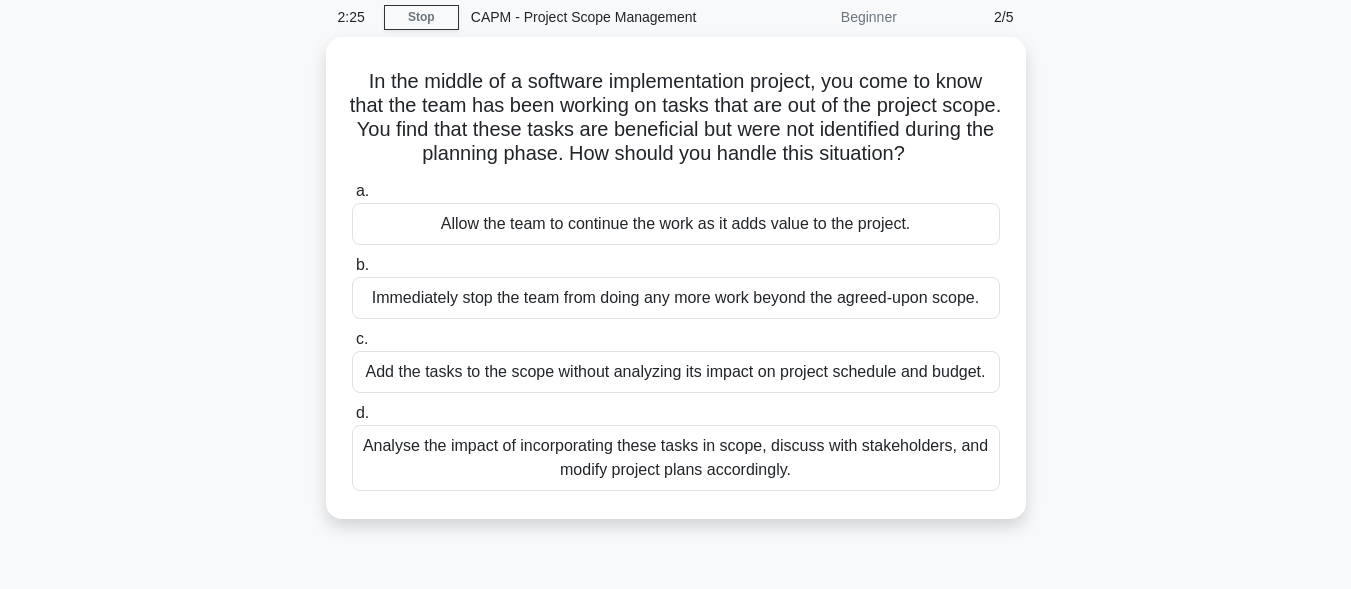 click on "In the middle of a software implementation project, you come to know that the team has been working on tasks that are out of the project scope. You find that these tasks are beneficial but were not identified during the planning phase. How should you handle this situation?
.spinner_0XTQ{transform-origin:center;animation:spinner_y6GP .75s linear infinite}@keyframes spinner_y6GP{100%{transform:rotate(360deg)}}
a.
b." at bounding box center [676, 290] 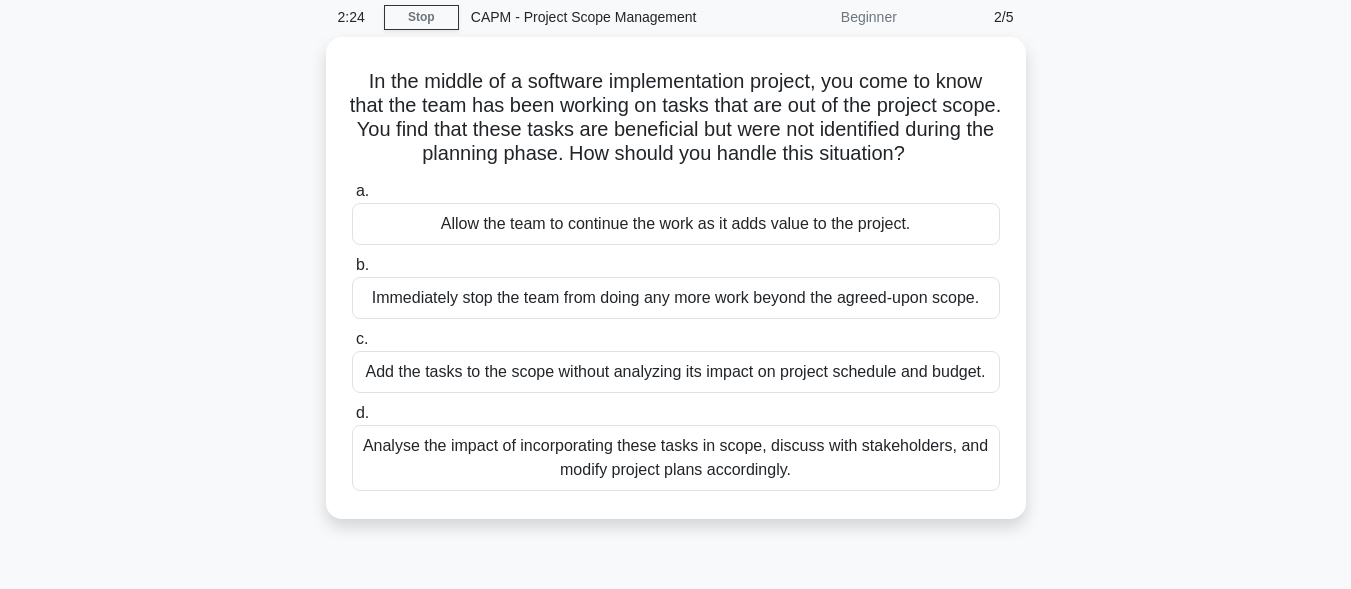 click on "In the middle of a software implementation project, you come to know that the team has been working on tasks that are out of the project scope. You find that these tasks are beneficial but were not identified during the planning phase. How should you handle this situation?
.spinner_0XTQ{transform-origin:center;animation:spinner_y6GP .75s linear infinite}@keyframes spinner_y6GP{100%{transform:rotate(360deg)}}
a.
b." at bounding box center (676, 290) 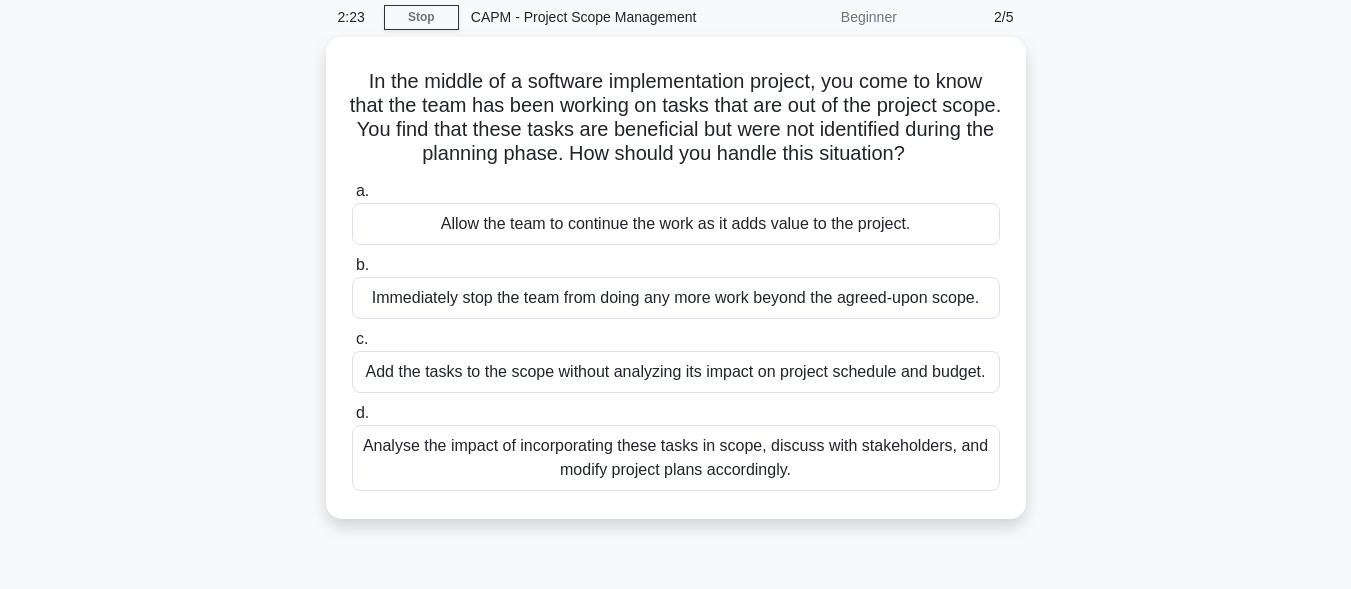click on "In the middle of a software implementation project, you come to know that the team has been working on tasks that are out of the project scope. You find that these tasks are beneficial but were not identified during the planning phase. How should you handle this situation?
.spinner_0XTQ{transform-origin:center;animation:spinner_y6GP .75s linear infinite}@keyframes spinner_y6GP{100%{transform:rotate(360deg)}}
a.
b." at bounding box center (676, 290) 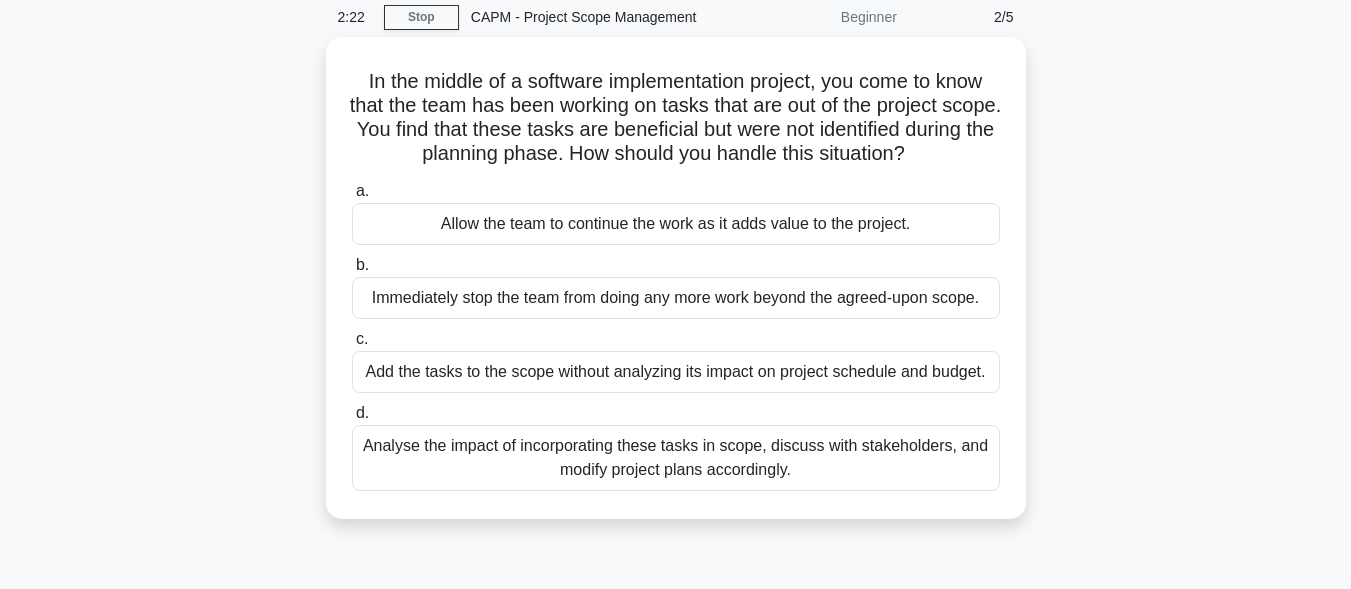 click on "In the middle of a software implementation project, you come to know that the team has been working on tasks that are out of the project scope. You find that these tasks are beneficial but were not identified during the planning phase. How should you handle this situation?
.spinner_0XTQ{transform-origin:center;animation:spinner_y6GP .75s linear infinite}@keyframes spinner_y6GP{100%{transform:rotate(360deg)}}
a.
b." at bounding box center (676, 290) 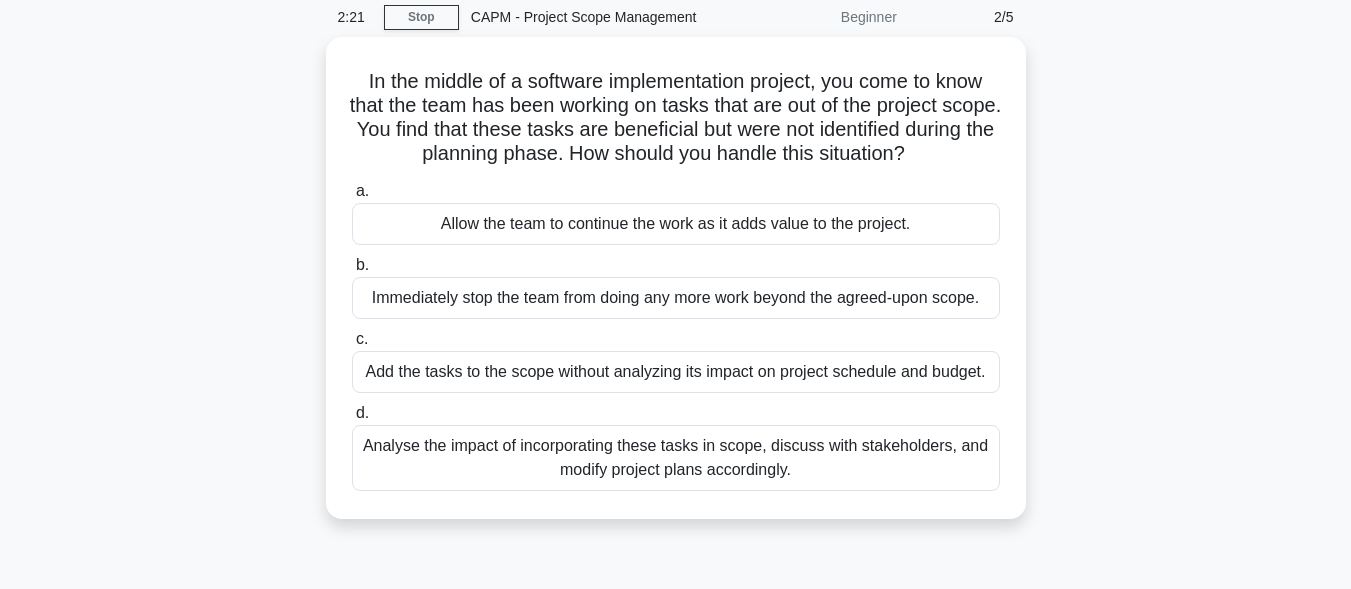 click on "In the middle of a software implementation project, you come to know that the team has been working on tasks that are out of the project scope. You find that these tasks are beneficial but were not identified during the planning phase. How should you handle this situation?
.spinner_0XTQ{transform-origin:center;animation:spinner_y6GP .75s linear infinite}@keyframes spinner_y6GP{100%{transform:rotate(360deg)}}
a.
b." at bounding box center [676, 290] 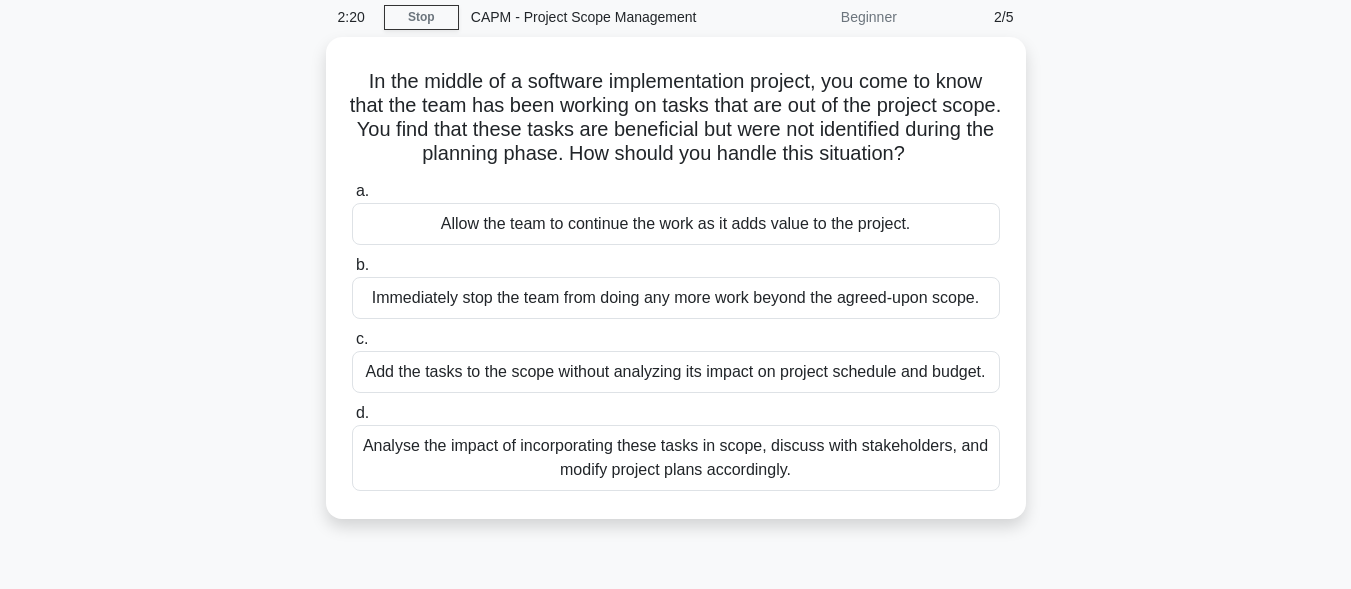 click on "In the middle of a software implementation project, you come to know that the team has been working on tasks that are out of the project scope. You find that these tasks are beneficial but were not identified during the planning phase. How should you handle this situation?
.spinner_0XTQ{transform-origin:center;animation:spinner_y6GP .75s linear infinite}@keyframes spinner_y6GP{100%{transform:rotate(360deg)}}
a.
b." at bounding box center (676, 290) 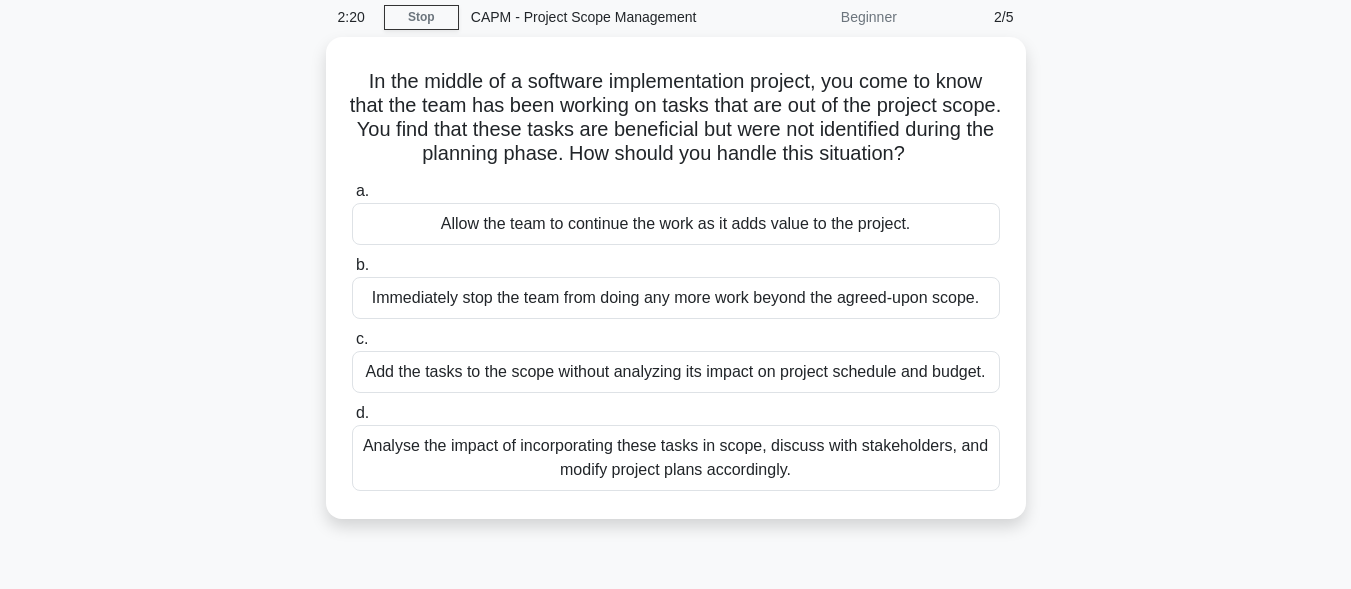 click on "In the middle of a software implementation project, you come to know that the team has been working on tasks that are out of the project scope. You find that these tasks are beneficial but were not identified during the planning phase. How should you handle this situation?
.spinner_0XTQ{transform-origin:center;animation:spinner_y6GP .75s linear infinite}@keyframes spinner_y6GP{100%{transform:rotate(360deg)}}
a.
b." at bounding box center [676, 290] 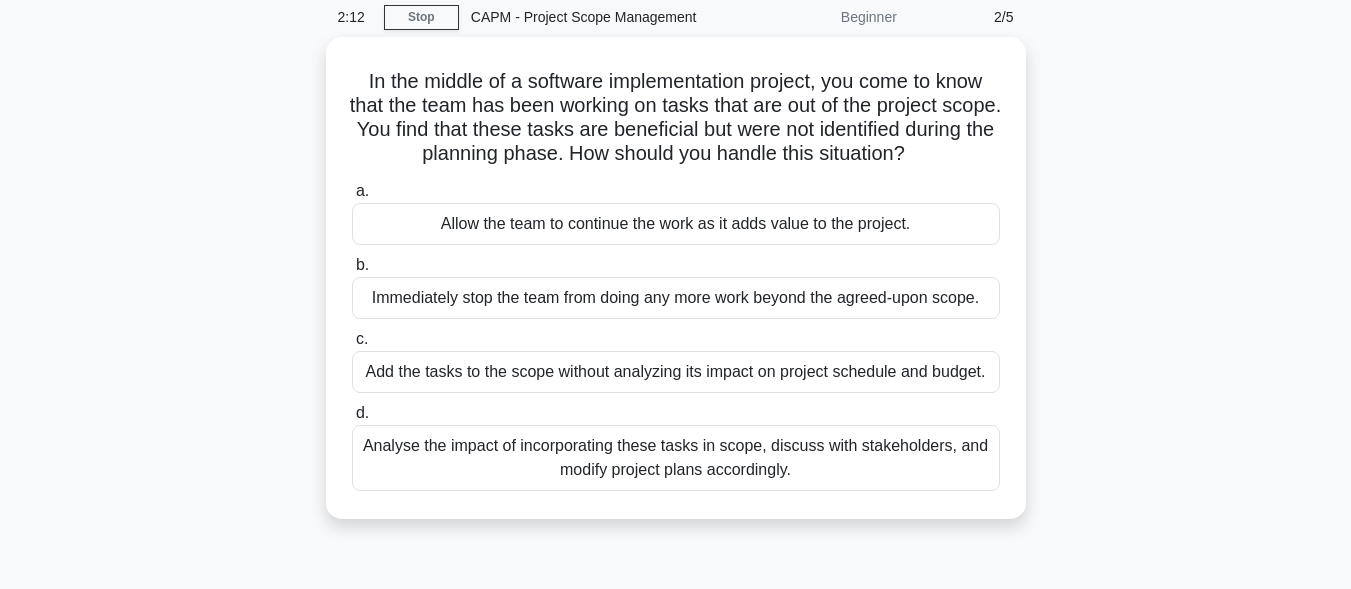 click on "In the middle of a software implementation project, you come to know that the team has been working on tasks that are out of the project scope. You find that these tasks are beneficial but were not identified during the planning phase. How should you handle this situation?
.spinner_0XTQ{transform-origin:center;animation:spinner_y6GP .75s linear infinite}@keyframes spinner_y6GP{100%{transform:rotate(360deg)}}
a.
b." at bounding box center [676, 290] 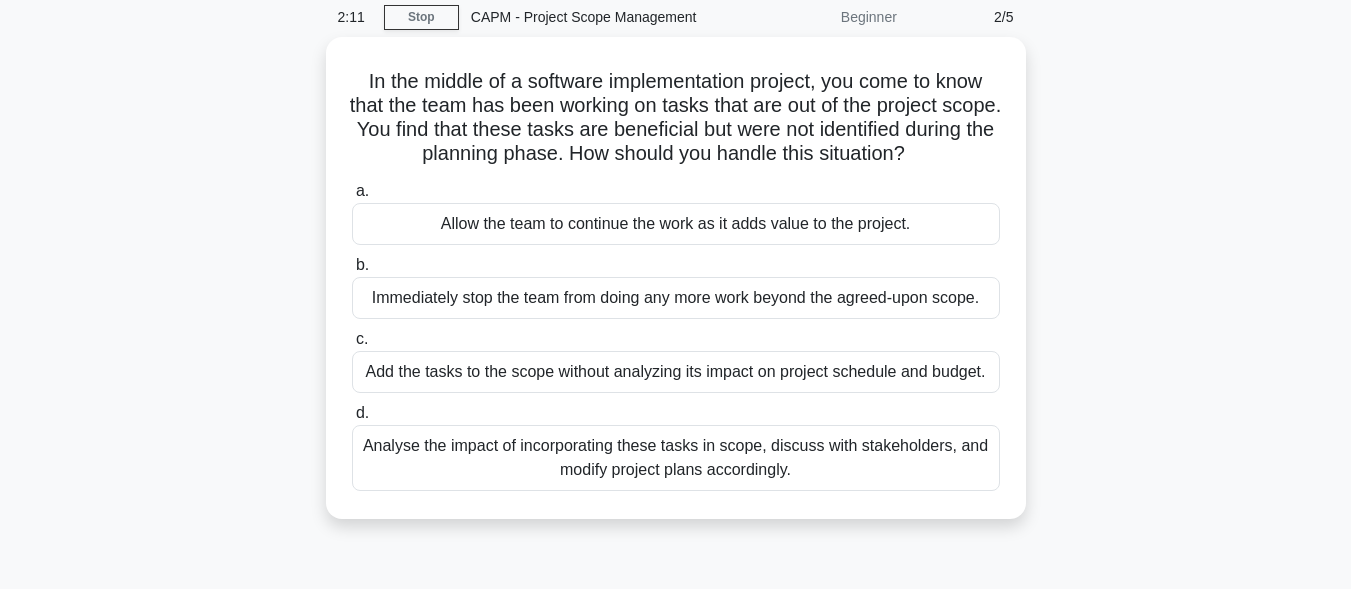 click on "In the middle of a software implementation project, you come to know that the team has been working on tasks that are out of the project scope. You find that these tasks are beneficial but were not identified during the planning phase. How should you handle this situation?
.spinner_0XTQ{transform-origin:center;animation:spinner_y6GP .75s linear infinite}@keyframes spinner_y6GP{100%{transform:rotate(360deg)}}
a.
b." at bounding box center [676, 290] 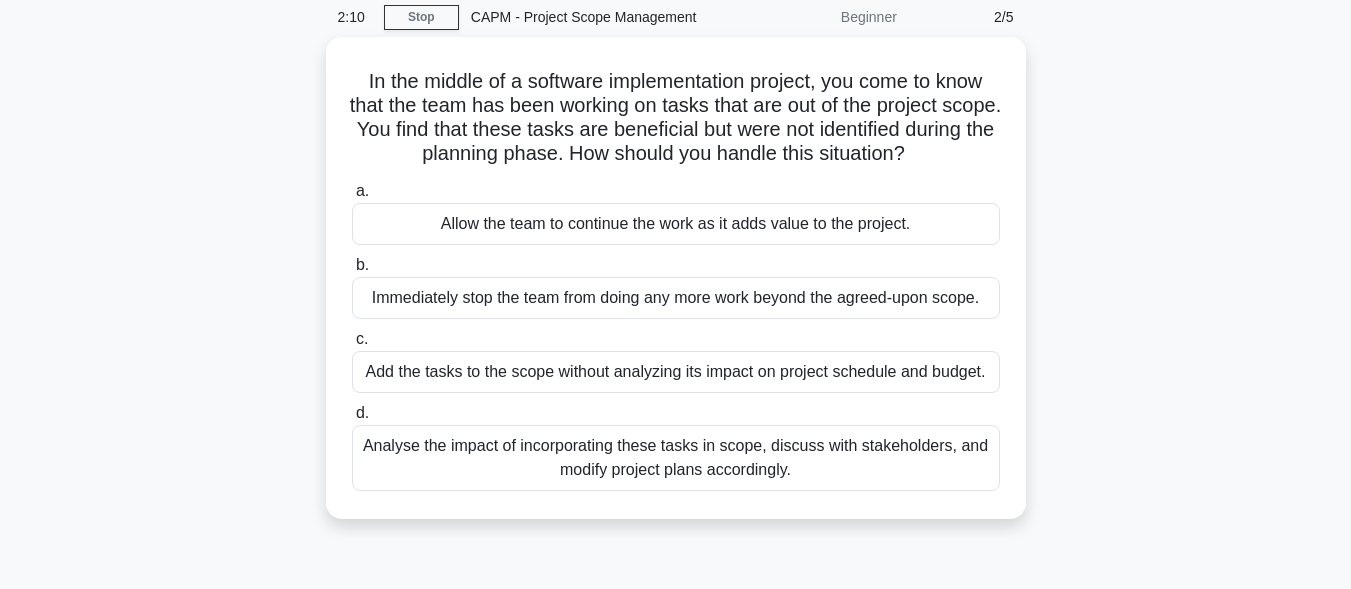 click on "In the middle of a software implementation project, you come to know that the team has been working on tasks that are out of the project scope. You find that these tasks are beneficial but were not identified during the planning phase. How should you handle this situation?
.spinner_0XTQ{transform-origin:center;animation:spinner_y6GP .75s linear infinite}@keyframes spinner_y6GP{100%{transform:rotate(360deg)}}
a.
b." at bounding box center (676, 290) 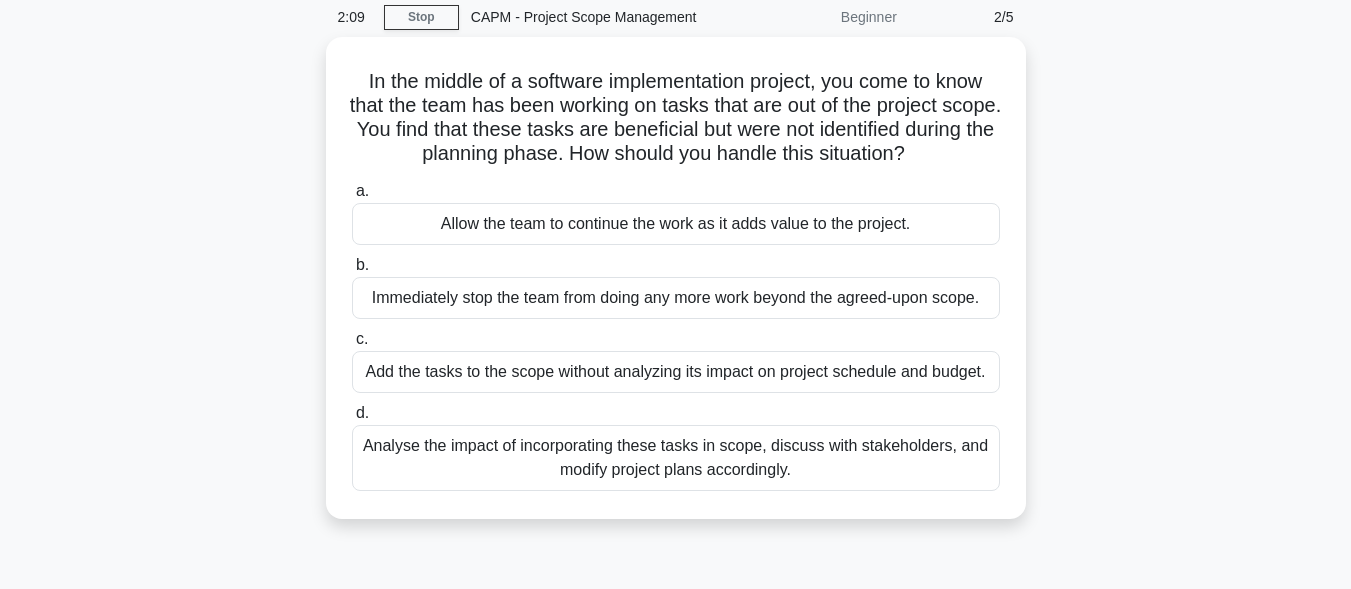 click on "In the middle of a software implementation project, you come to know that the team has been working on tasks that are out of the project scope. You find that these tasks are beneficial but were not identified during the planning phase. How should you handle this situation?
.spinner_0XTQ{transform-origin:center;animation:spinner_y6GP .75s linear infinite}@keyframes spinner_y6GP{100%{transform:rotate(360deg)}}
a.
b." at bounding box center (676, 290) 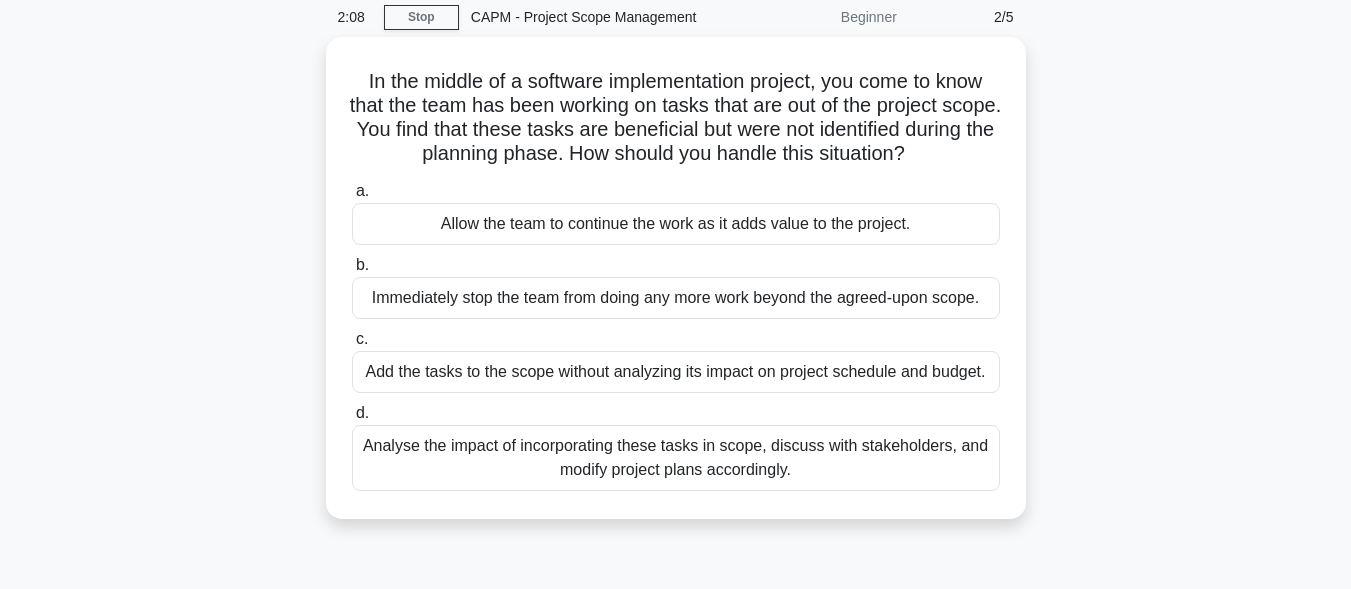 click on "In the middle of a software implementation project, you come to know that the team has been working on tasks that are out of the project scope. You find that these tasks are beneficial but were not identified during the planning phase. How should you handle this situation?
.spinner_0XTQ{transform-origin:center;animation:spinner_y6GP .75s linear infinite}@keyframes spinner_y6GP{100%{transform:rotate(360deg)}}
a.
b." at bounding box center [676, 290] 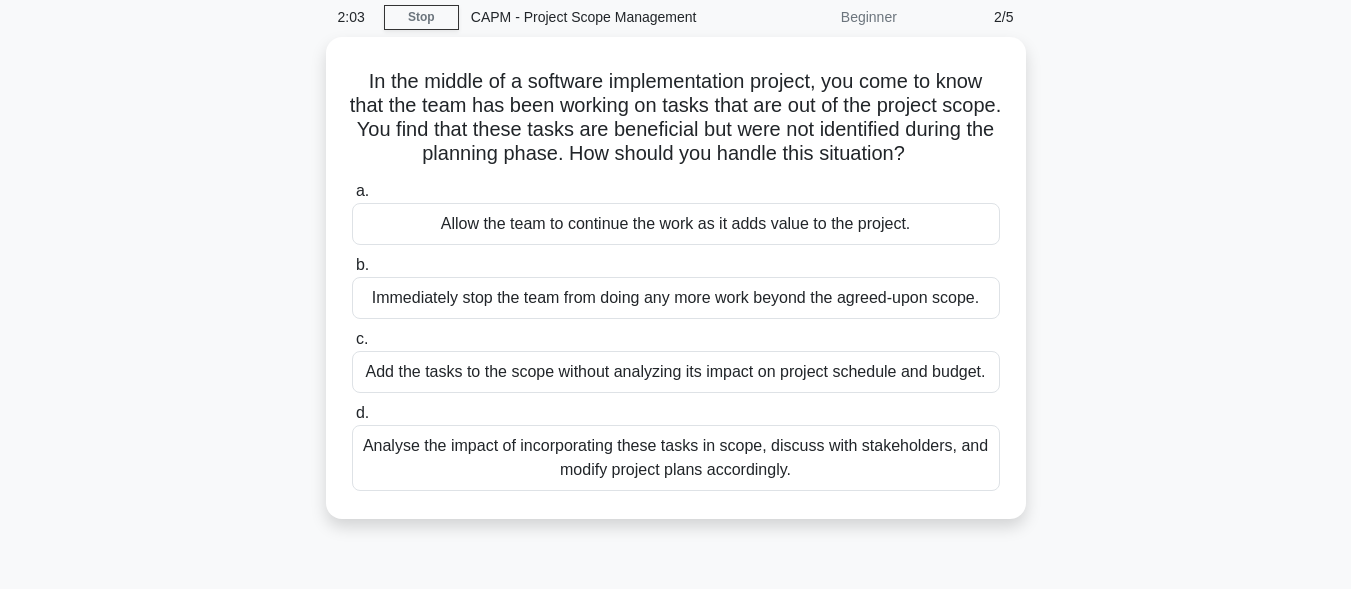 click on "In the middle of a software implementation project, you come to know that the team has been working on tasks that are out of the project scope. You find that these tasks are beneficial but were not identified during the planning phase. How should you handle this situation?
.spinner_0XTQ{transform-origin:center;animation:spinner_y6GP .75s linear infinite}@keyframes spinner_y6GP{100%{transform:rotate(360deg)}}
a.
b." at bounding box center [676, 290] 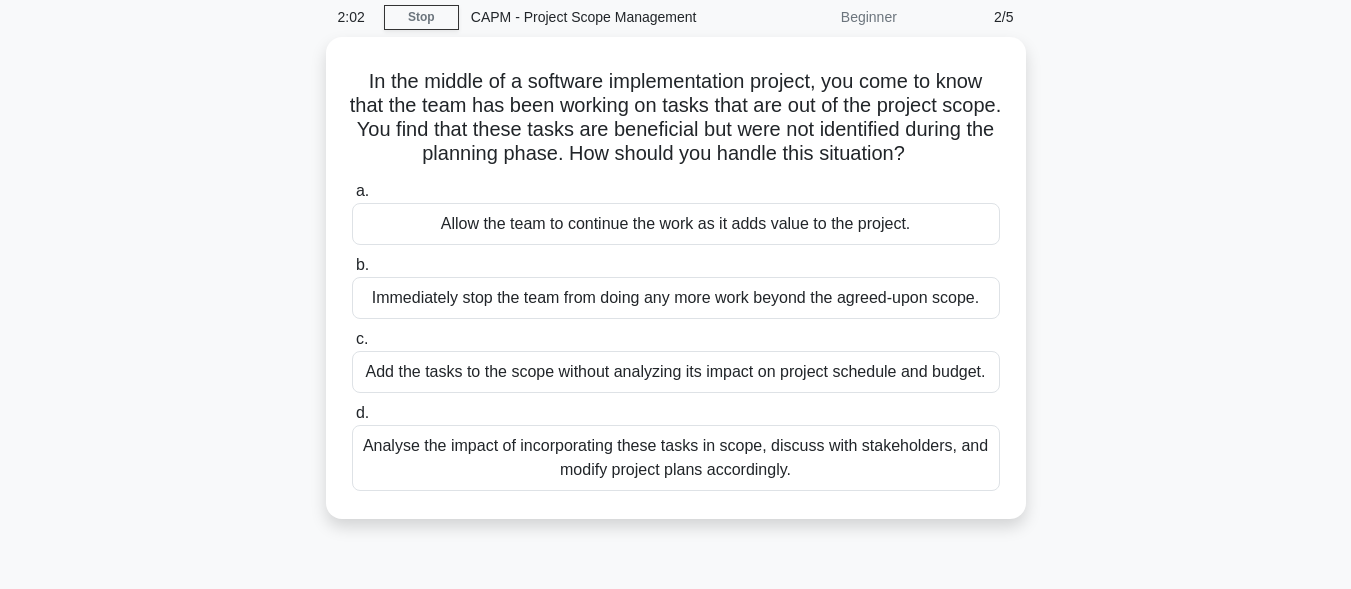 drag, startPoint x: 1151, startPoint y: 370, endPoint x: 1365, endPoint y: 628, distance: 335.20145 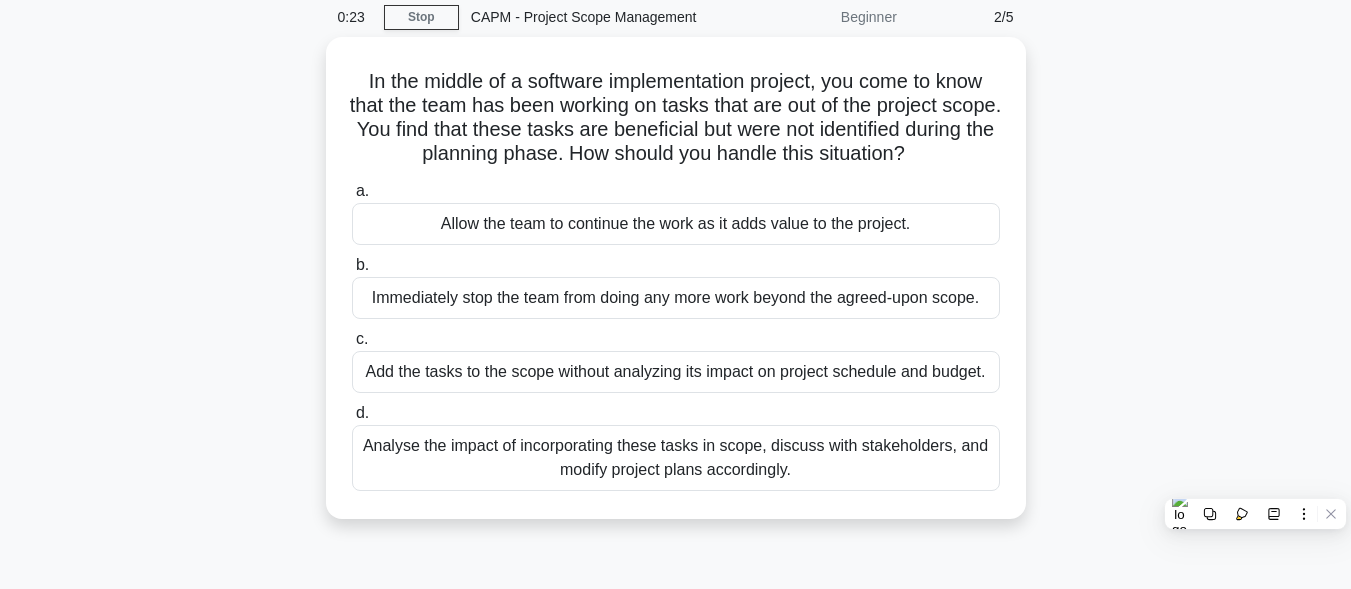 click on "In the middle of a software implementation project, you come to know that the team has been working on tasks that are out of the project scope. You find that these tasks are beneficial but were not identified during the planning phase. How should you handle this situation?
.spinner_0XTQ{transform-origin:center;animation:spinner_y6GP .75s linear infinite}@keyframes spinner_y6GP{100%{transform:rotate(360deg)}}
a.
b." at bounding box center (676, 290) 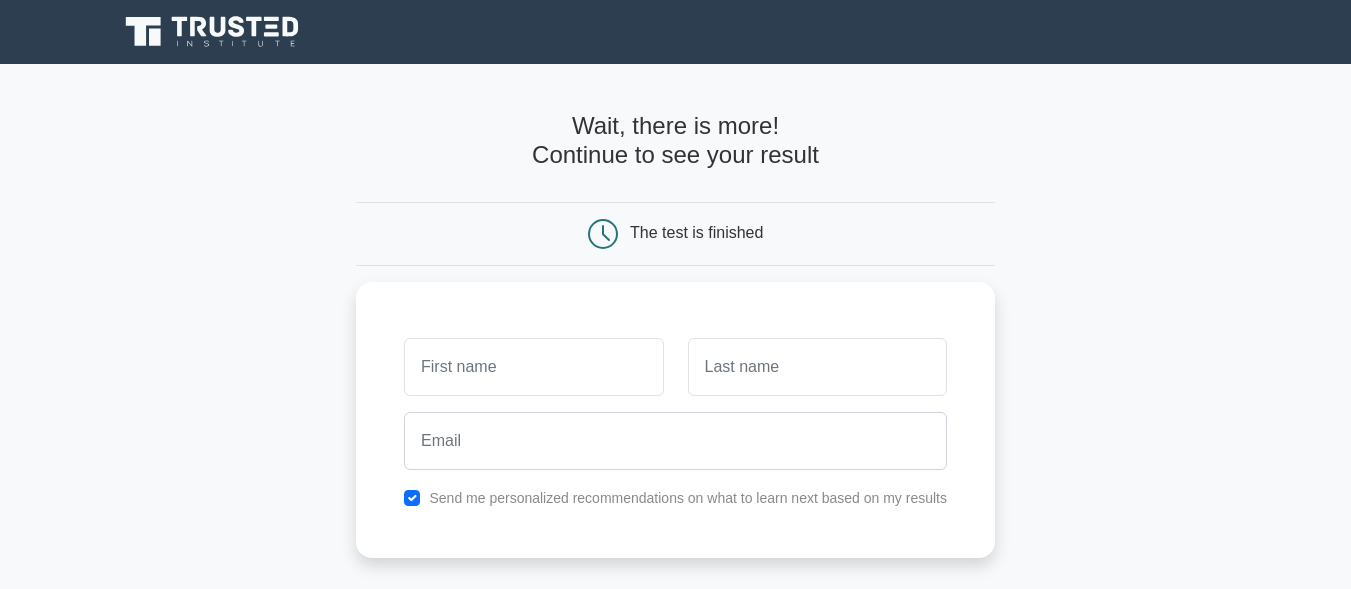 scroll, scrollTop: 0, scrollLeft: 0, axis: both 